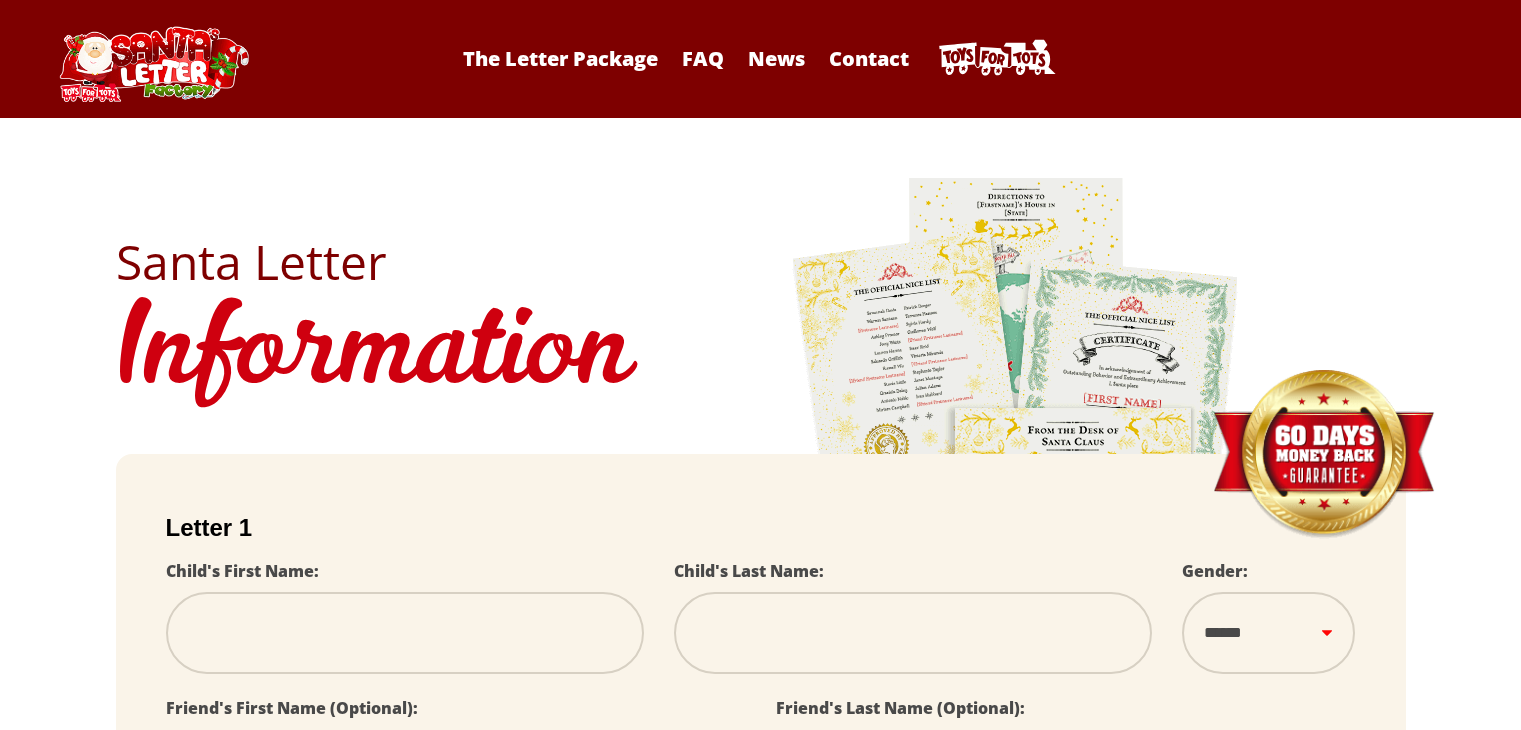 scroll, scrollTop: 0, scrollLeft: 0, axis: both 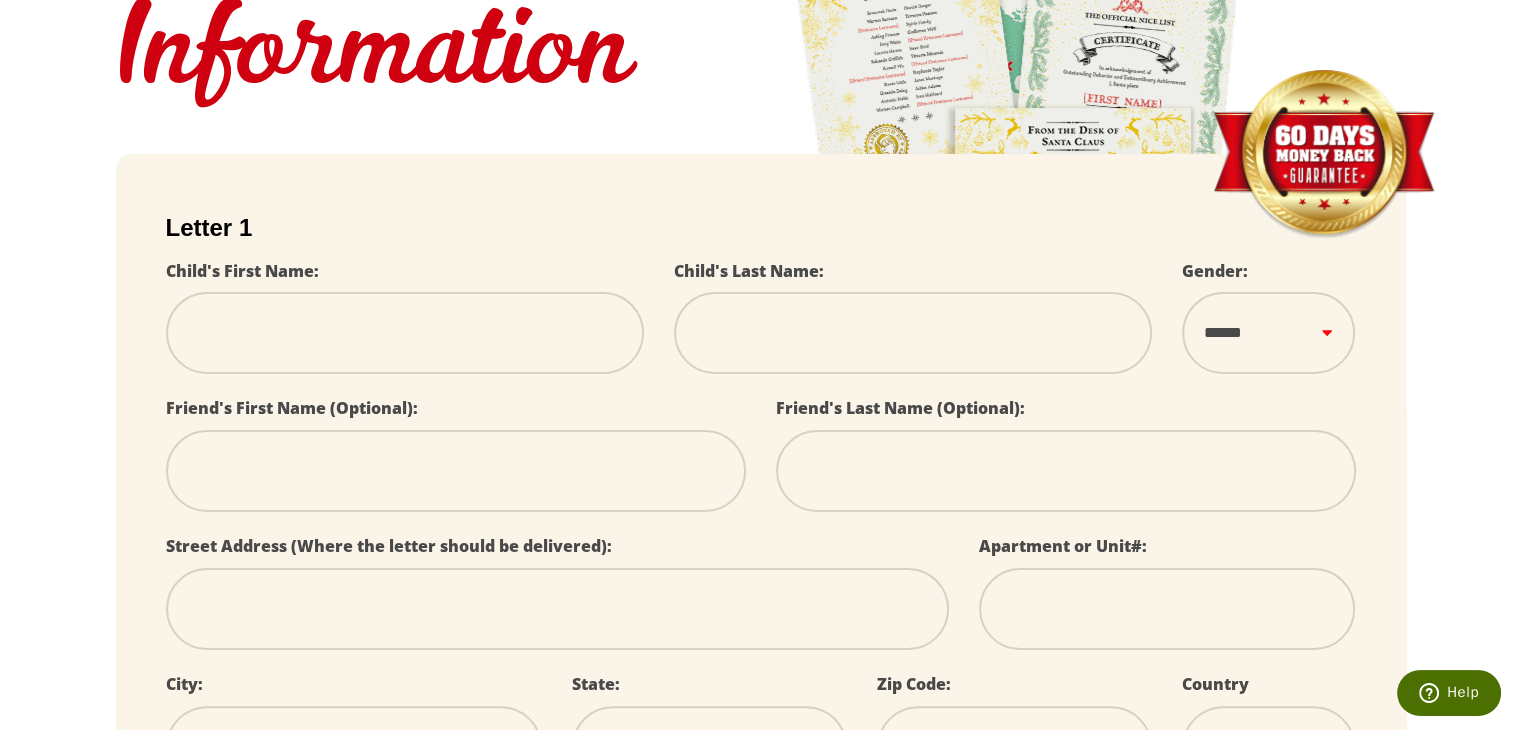 click at bounding box center [405, 333] 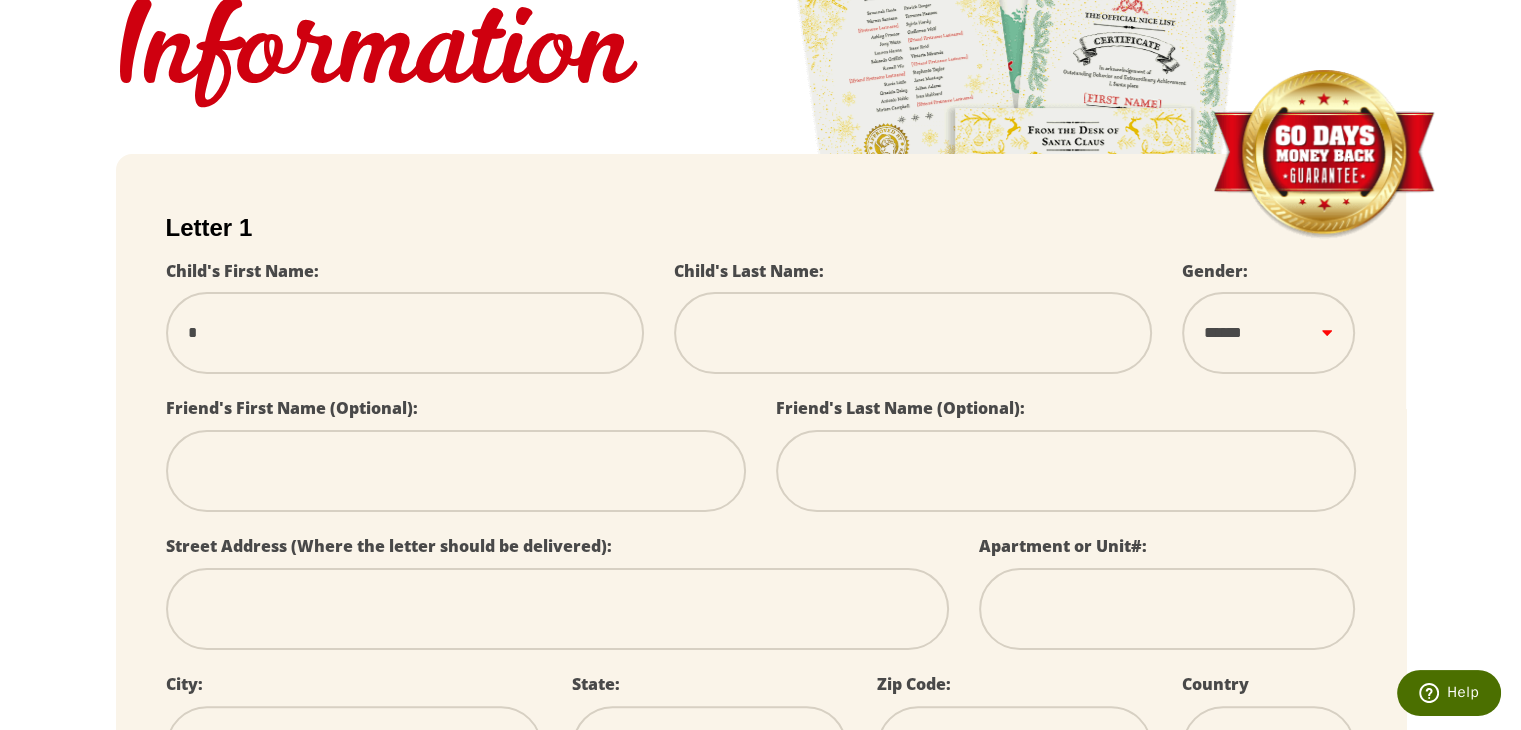 type on "**" 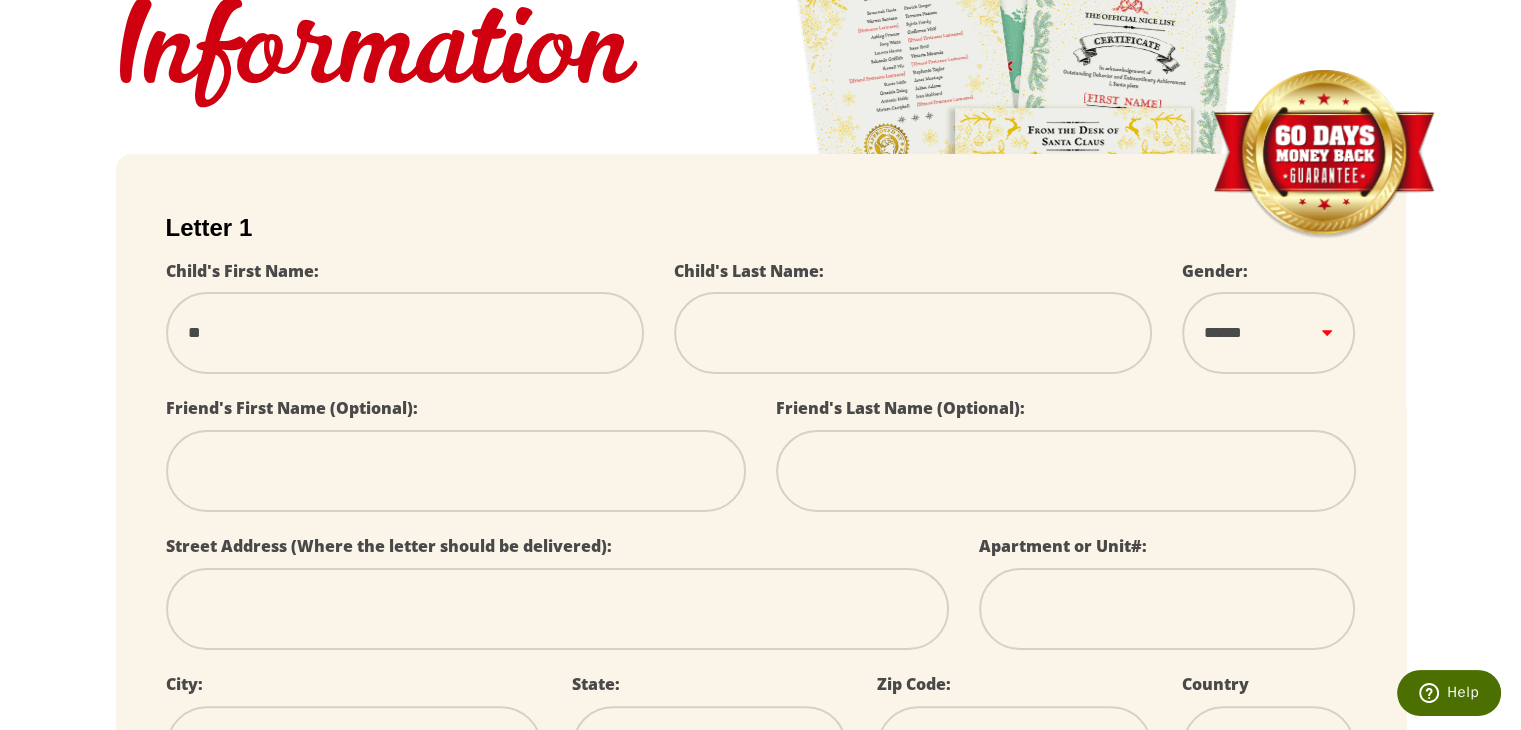 type on "***" 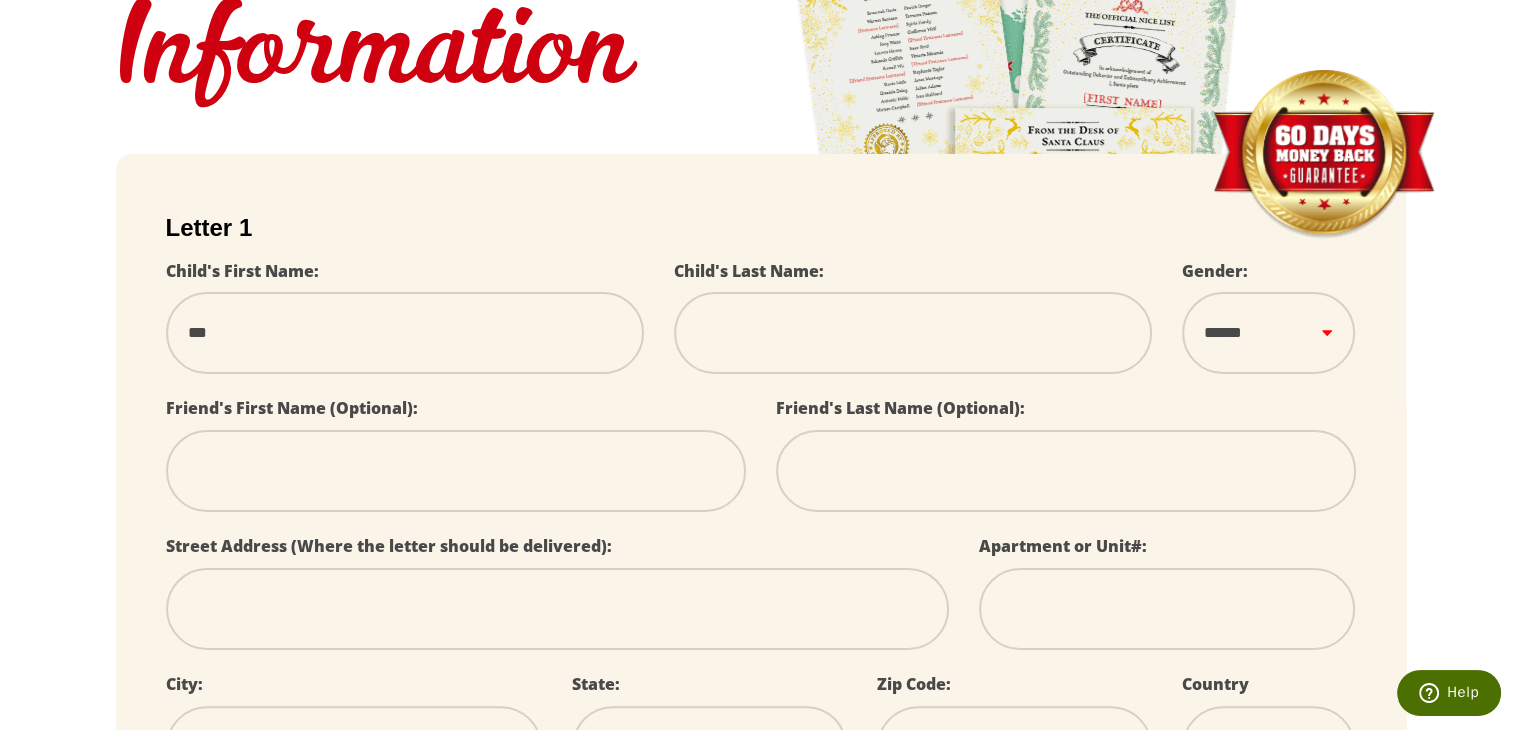 type on "****" 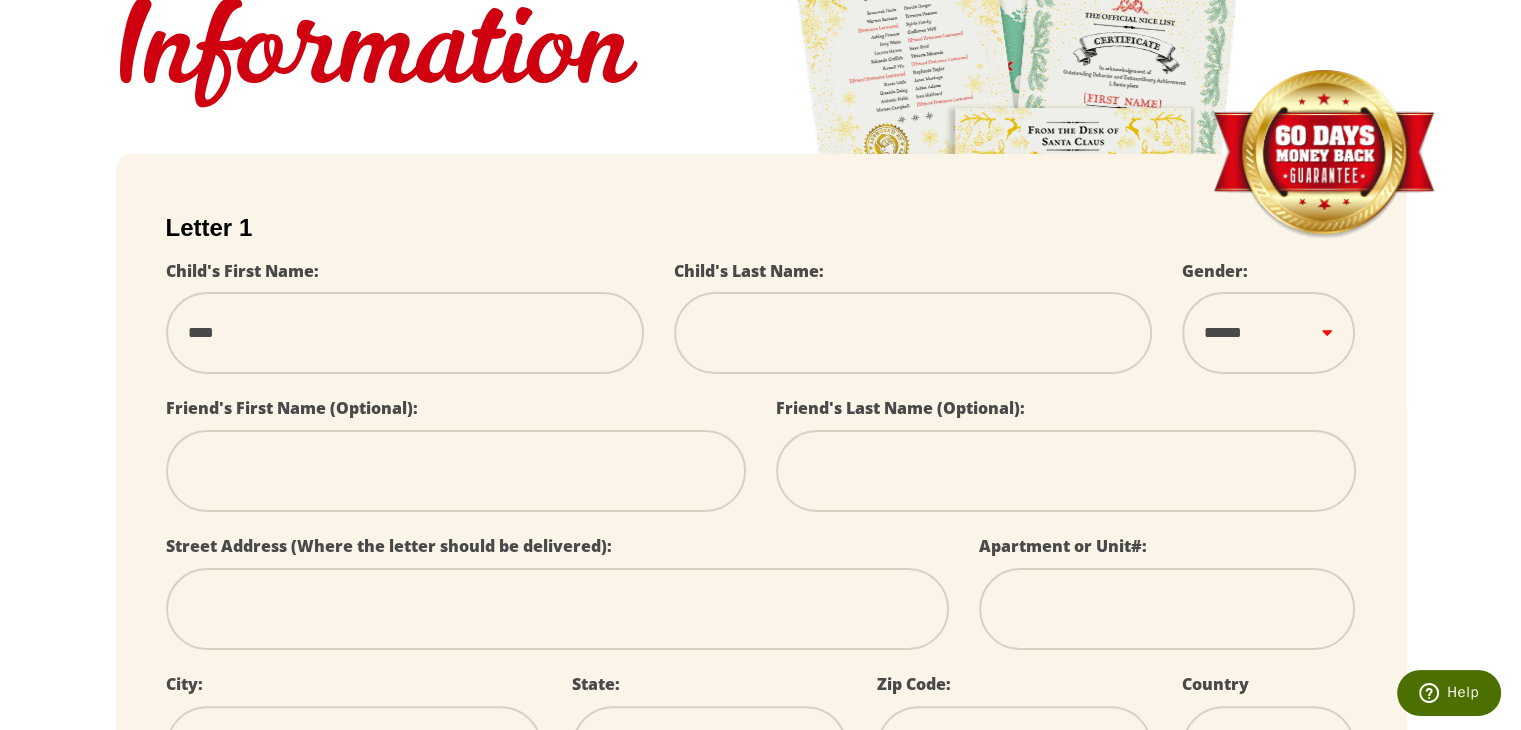 type on "*****" 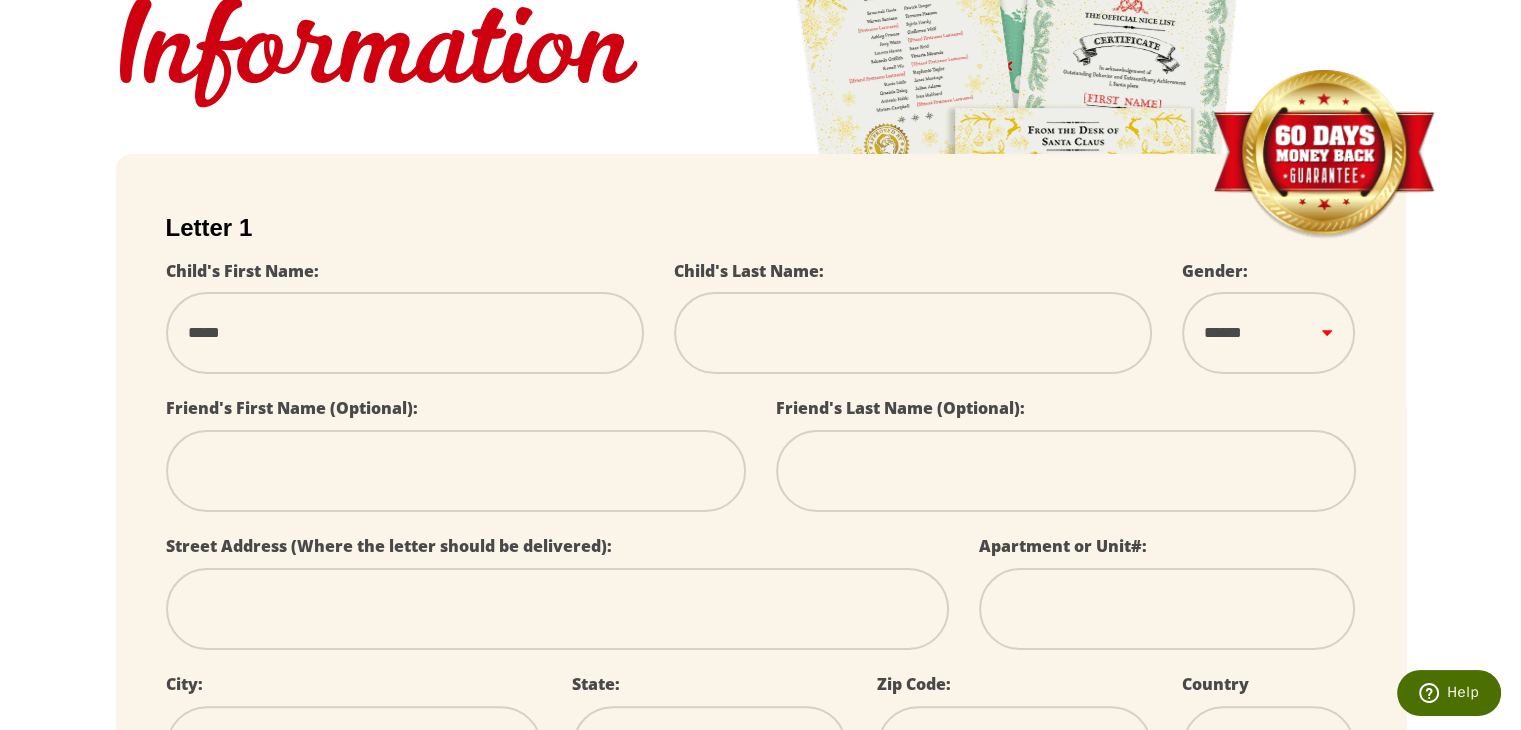 type on "******" 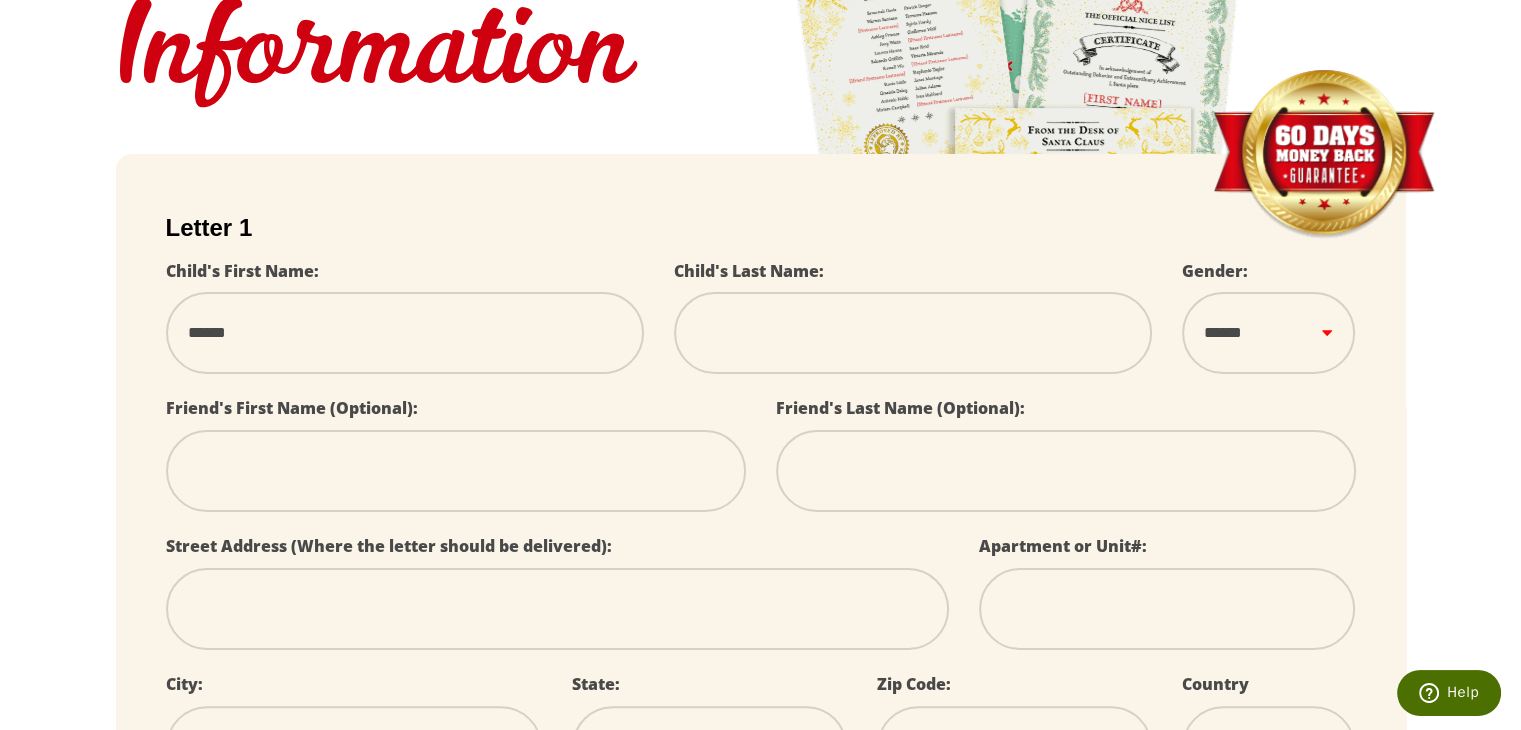 type on "*******" 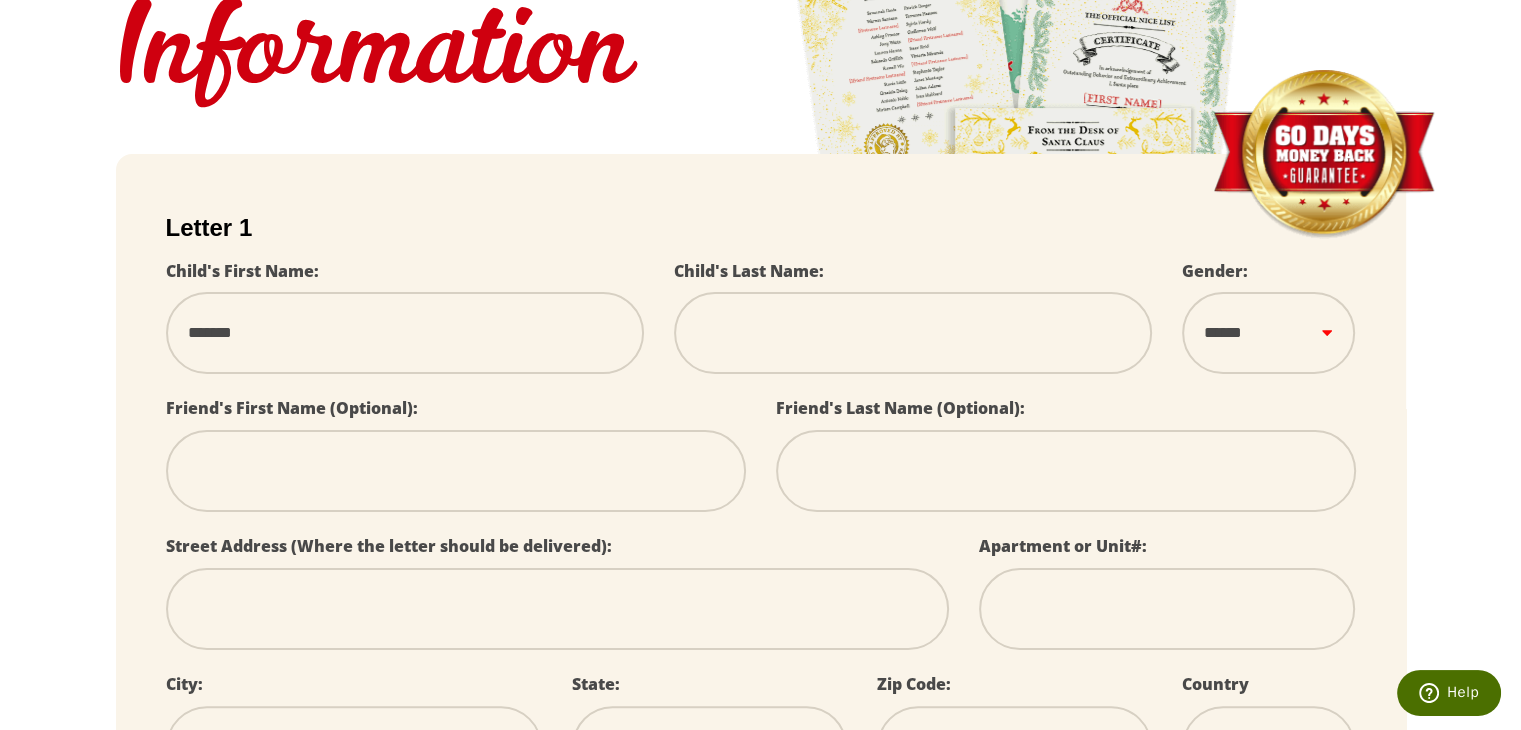 type on "********" 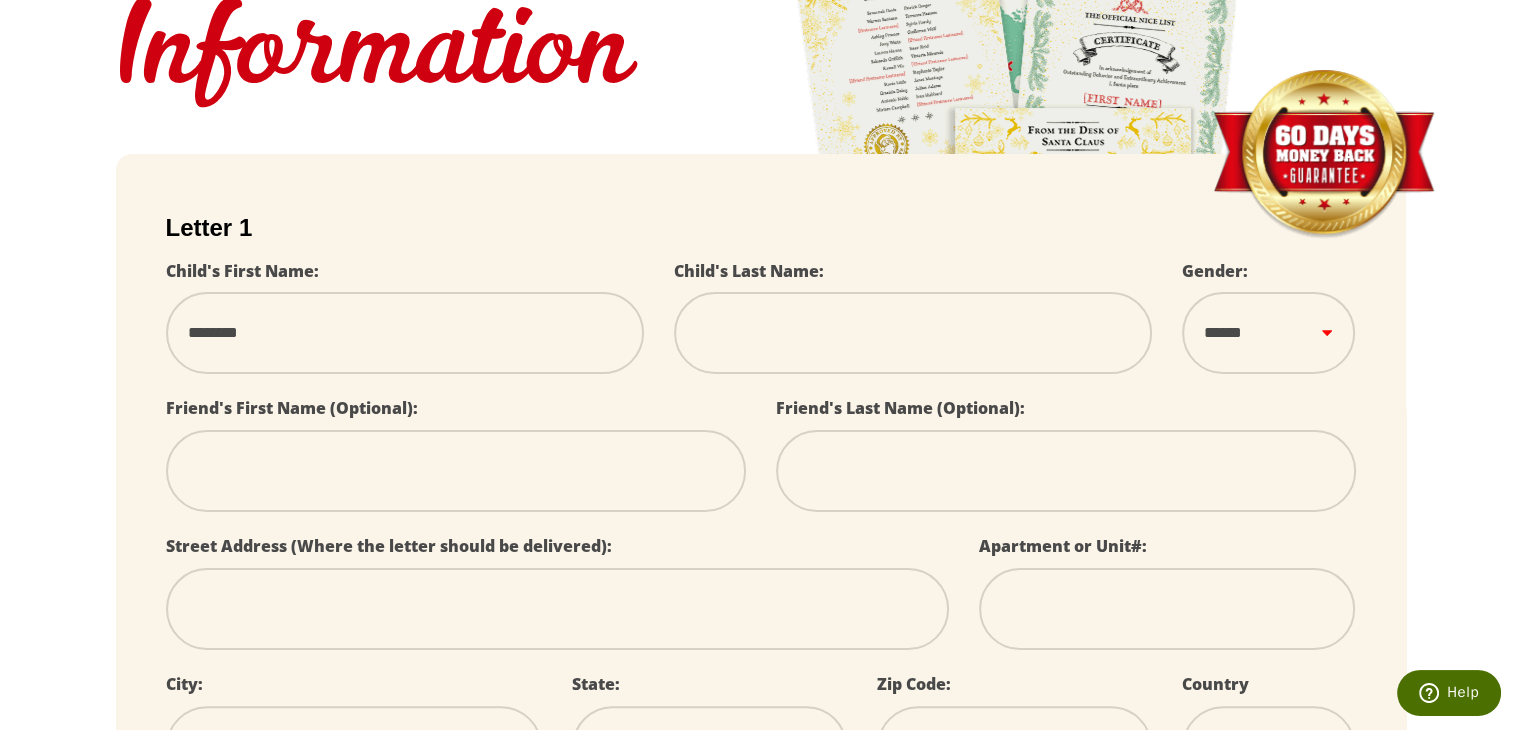 type on "********" 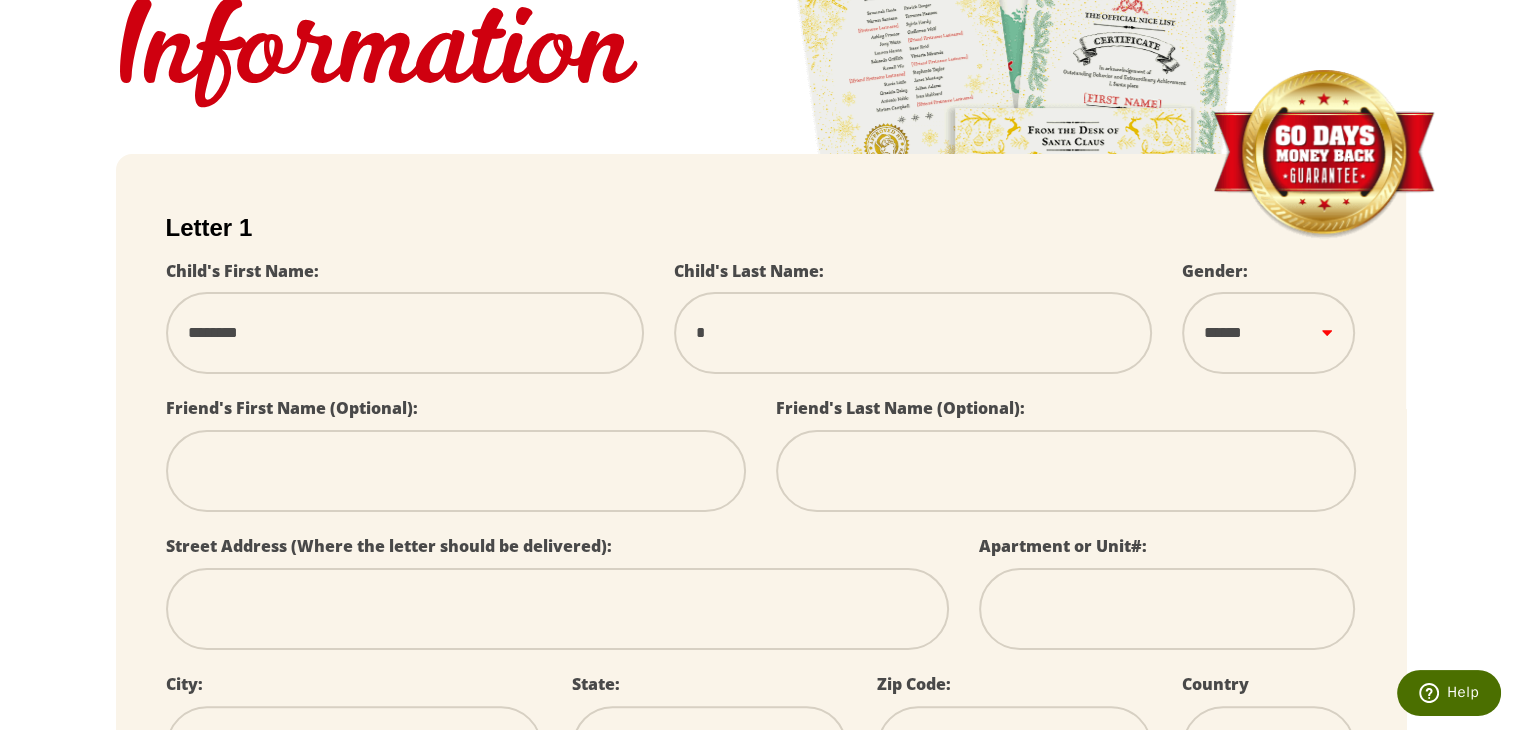 type on "**" 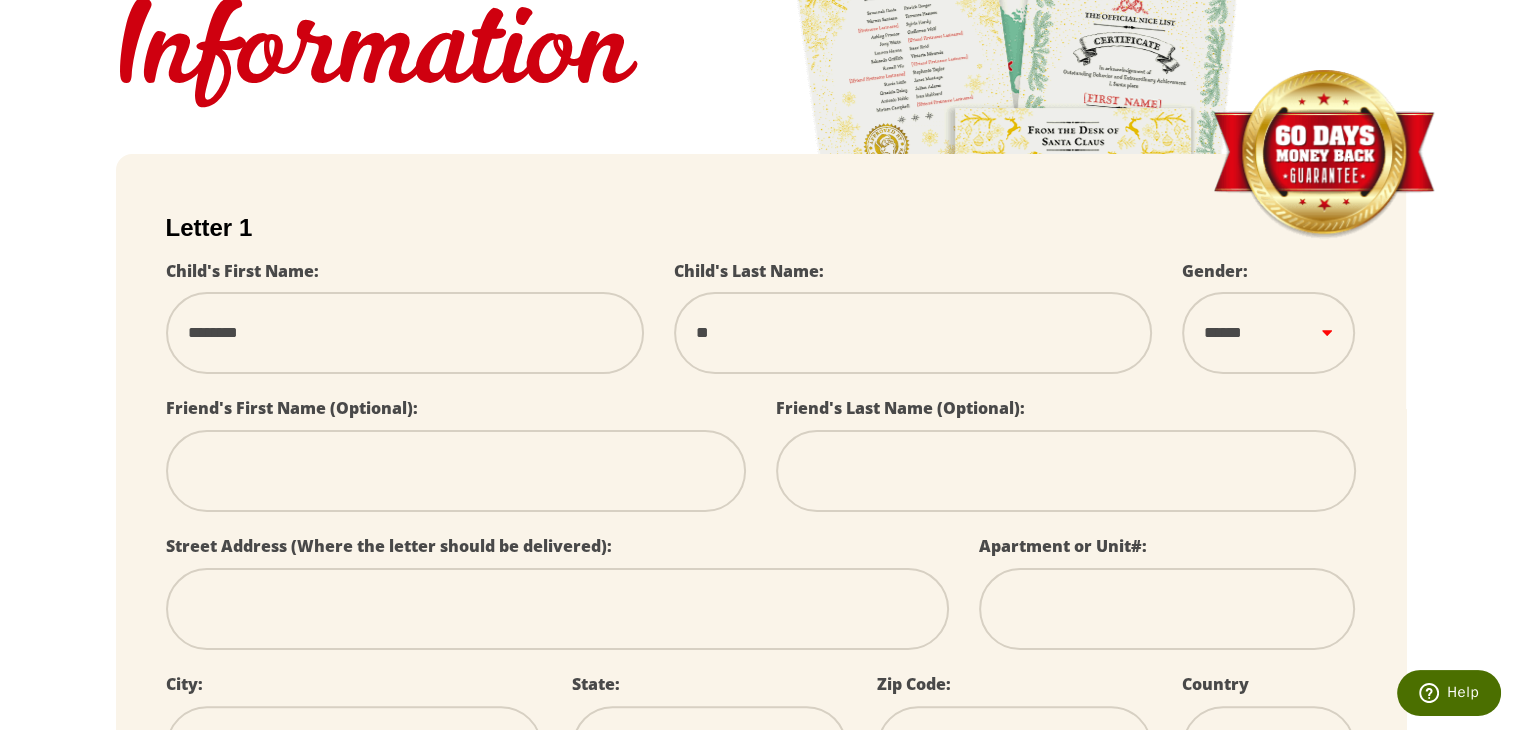 type on "***" 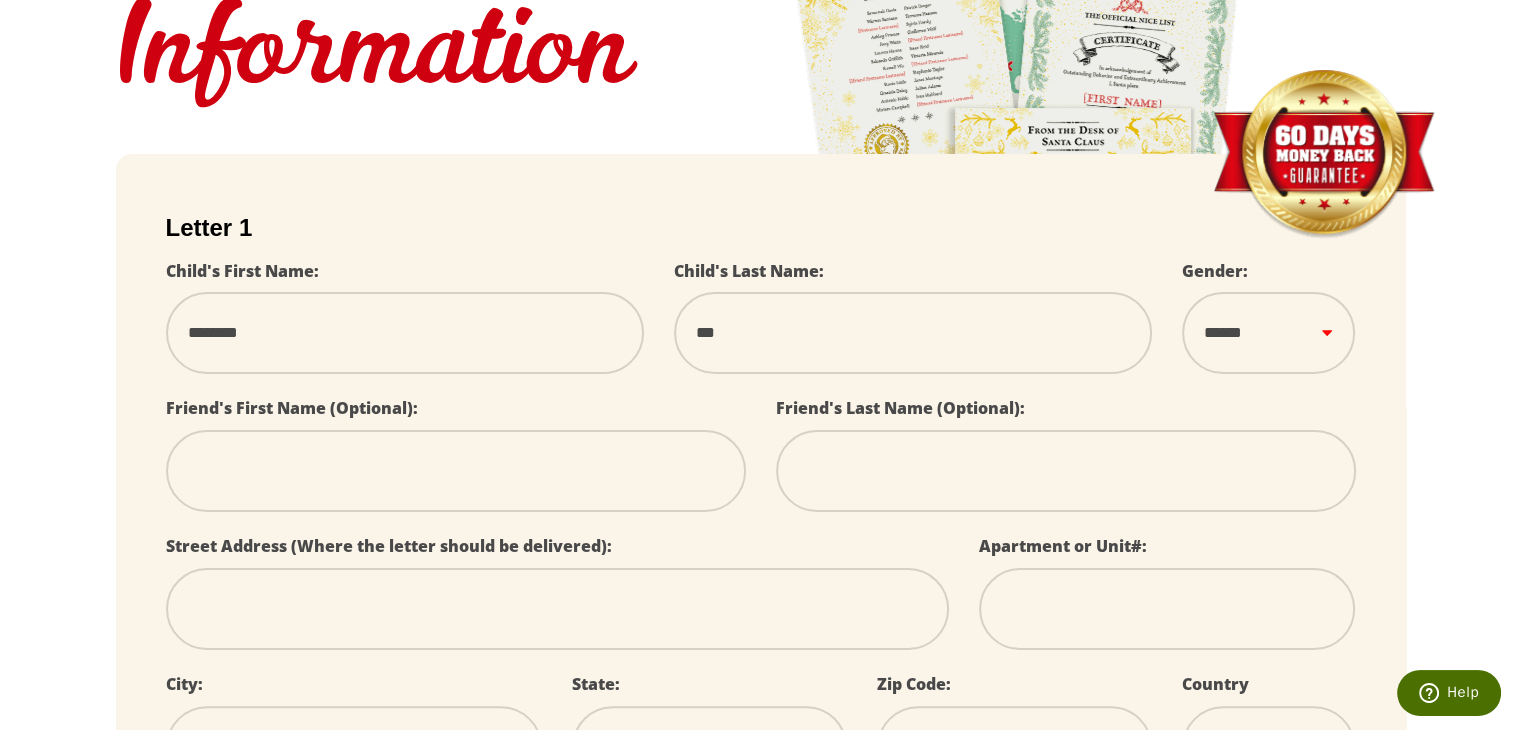 type on "****" 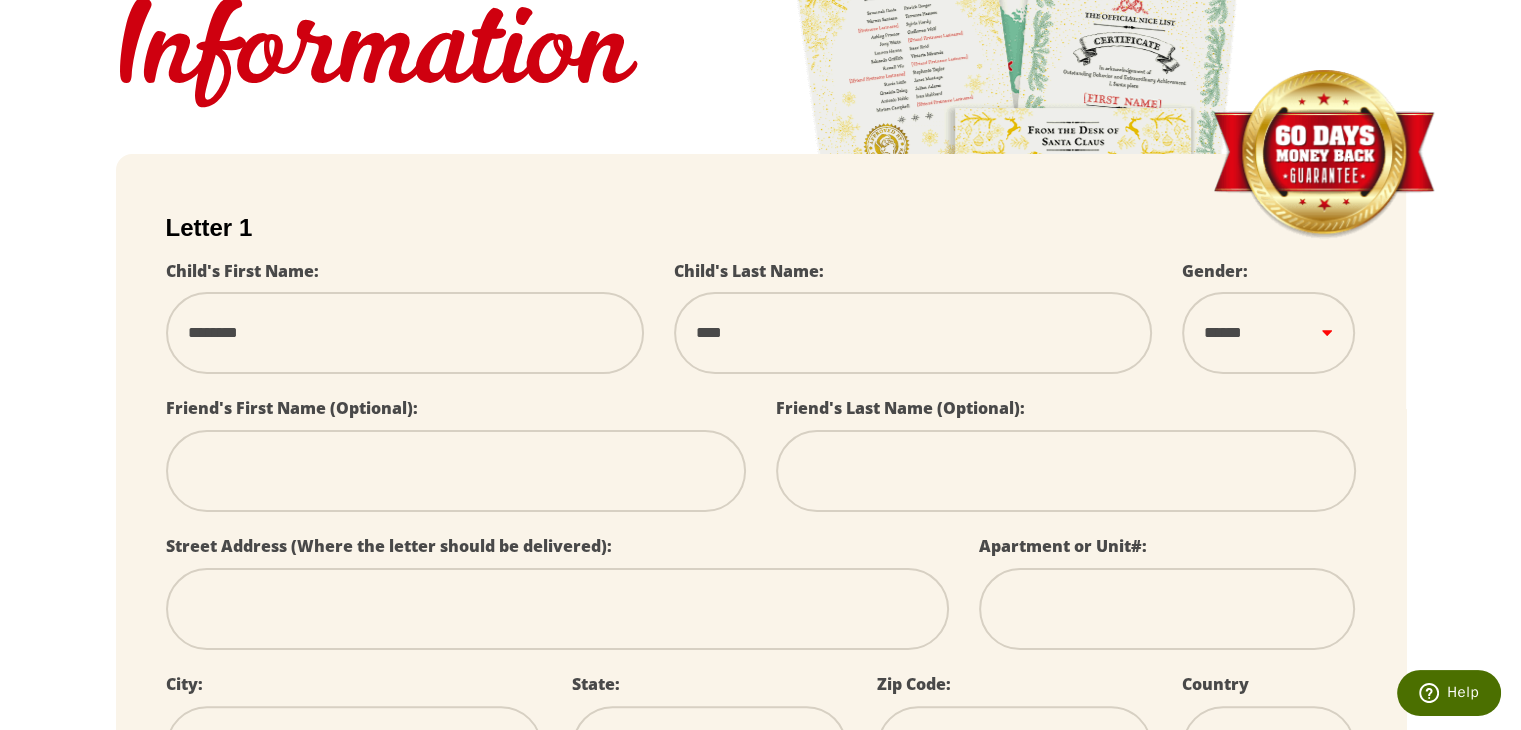select 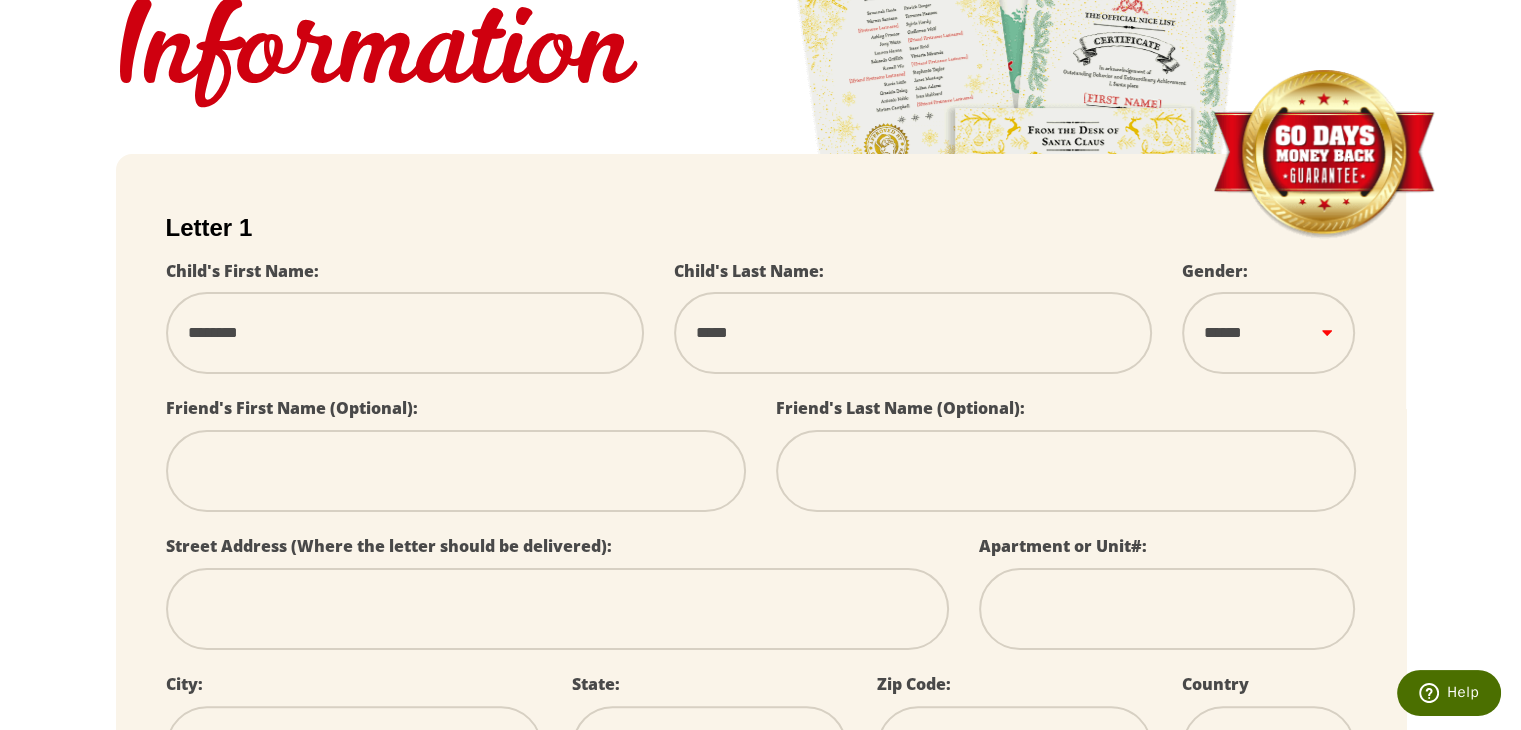 type on "******" 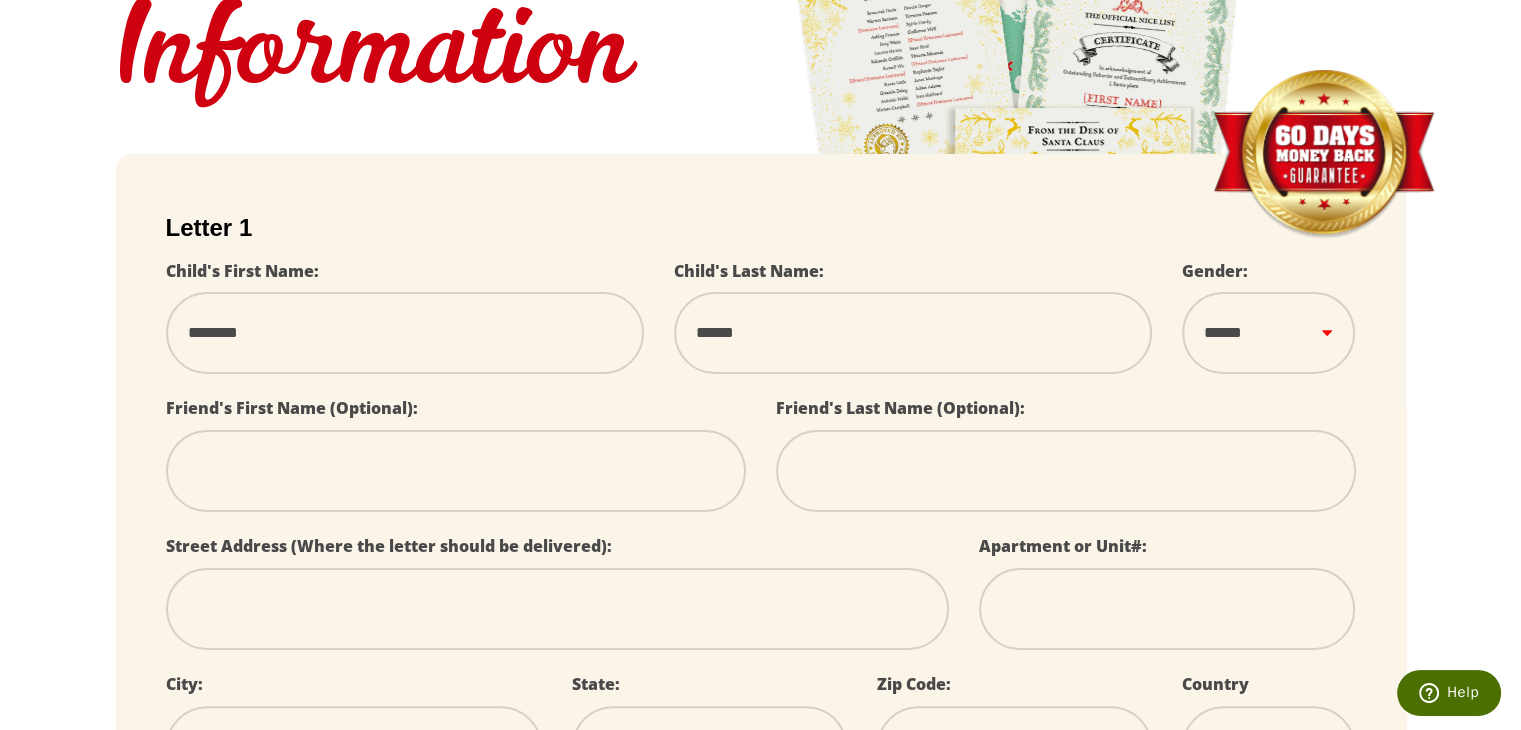 type on "******" 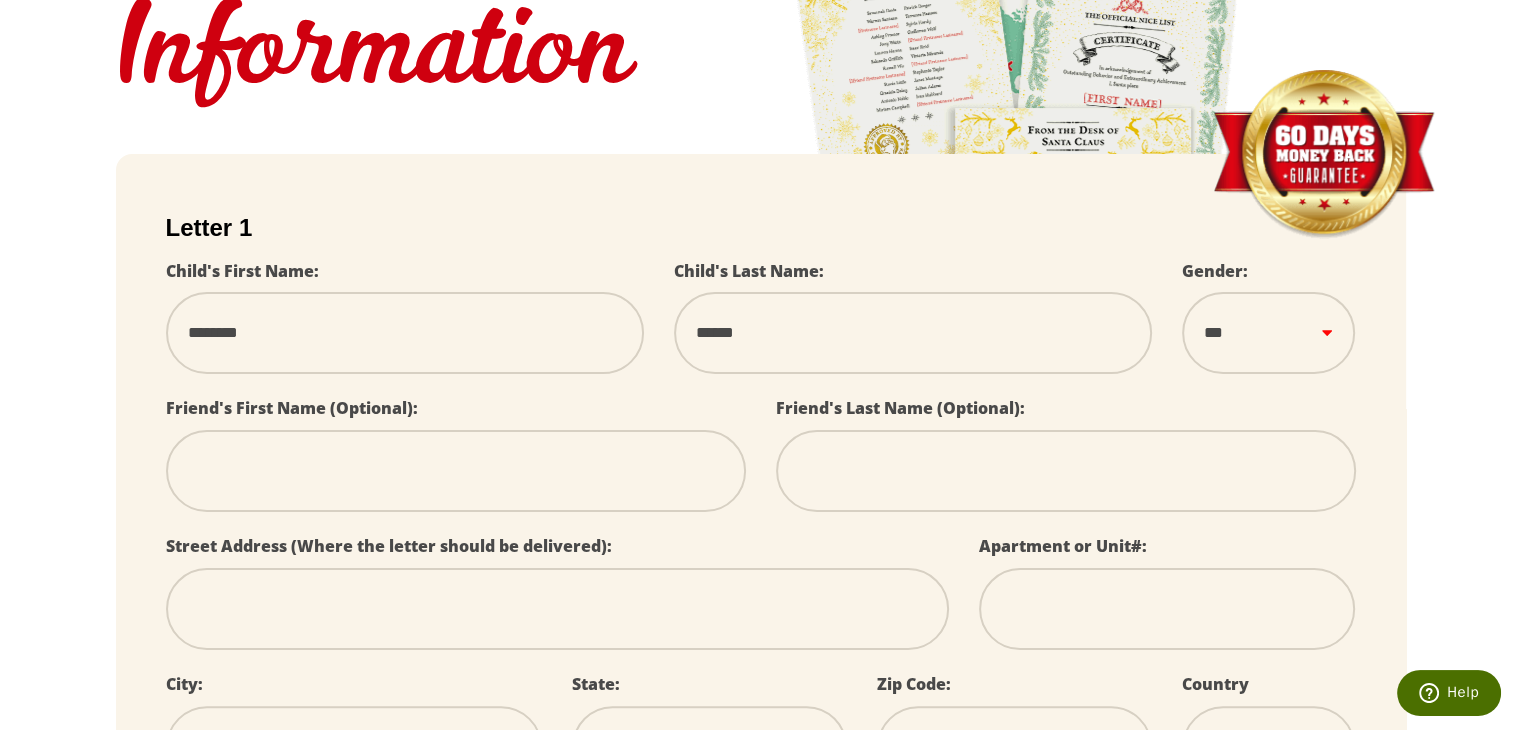 click on "******   ***   ****" at bounding box center [1268, 332] 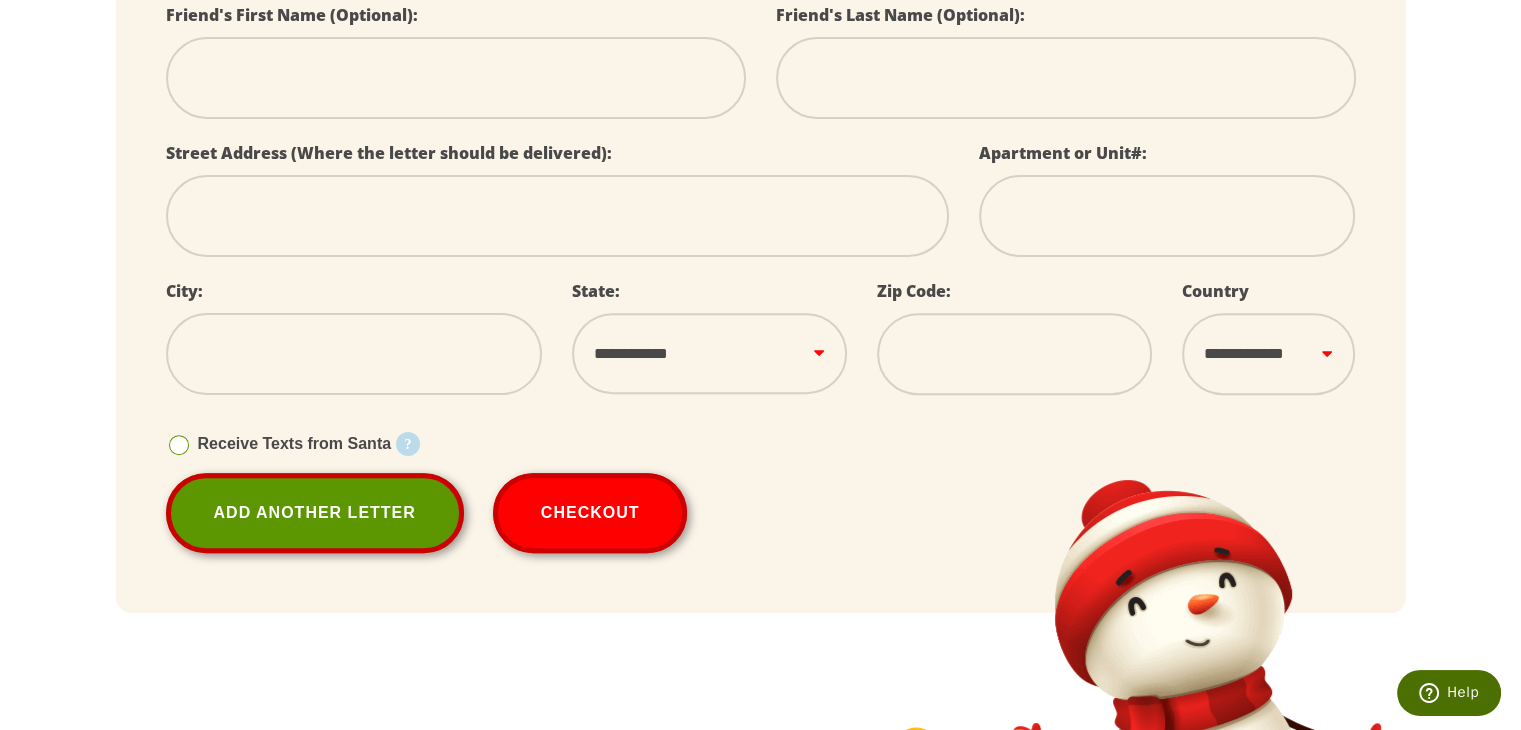 scroll, scrollTop: 700, scrollLeft: 0, axis: vertical 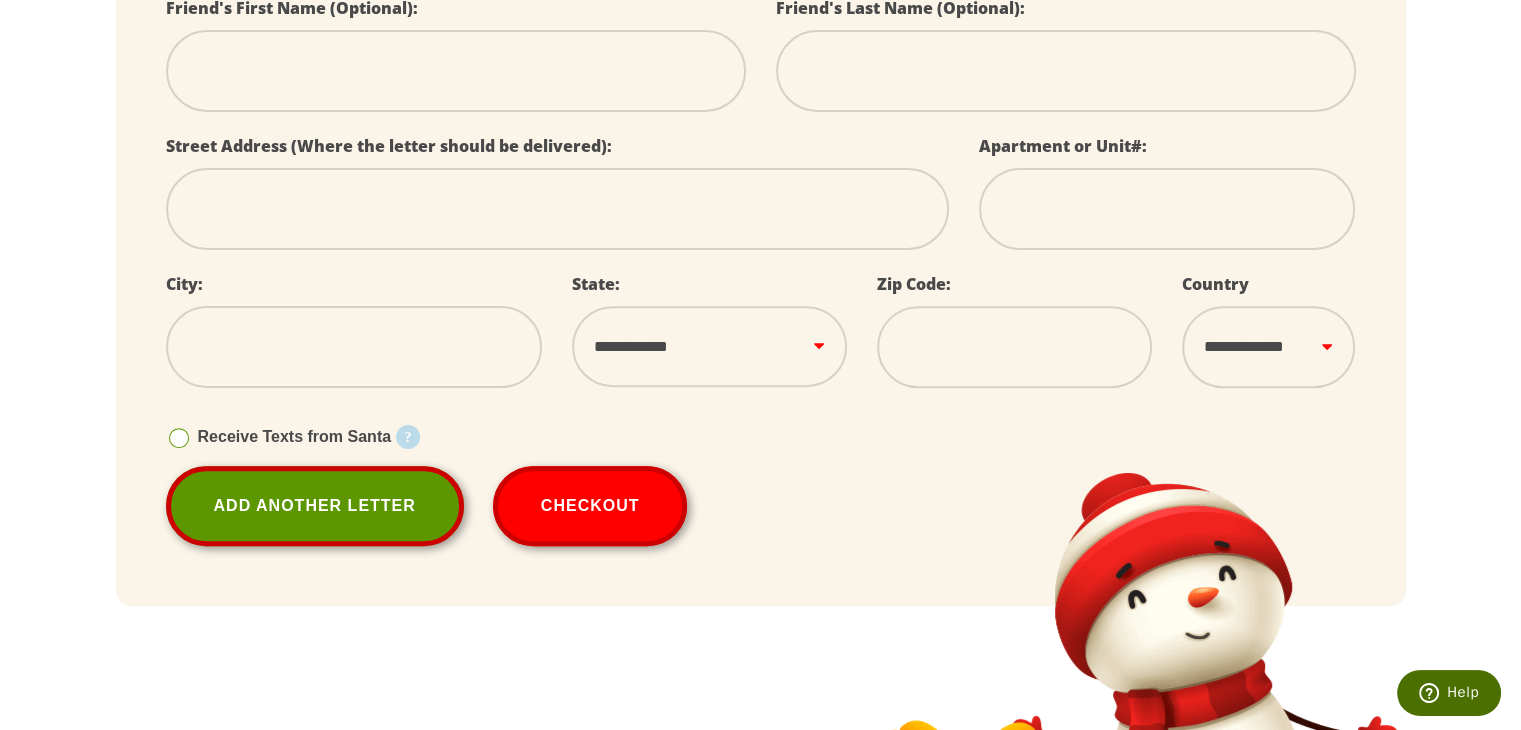 click at bounding box center [557, 209] 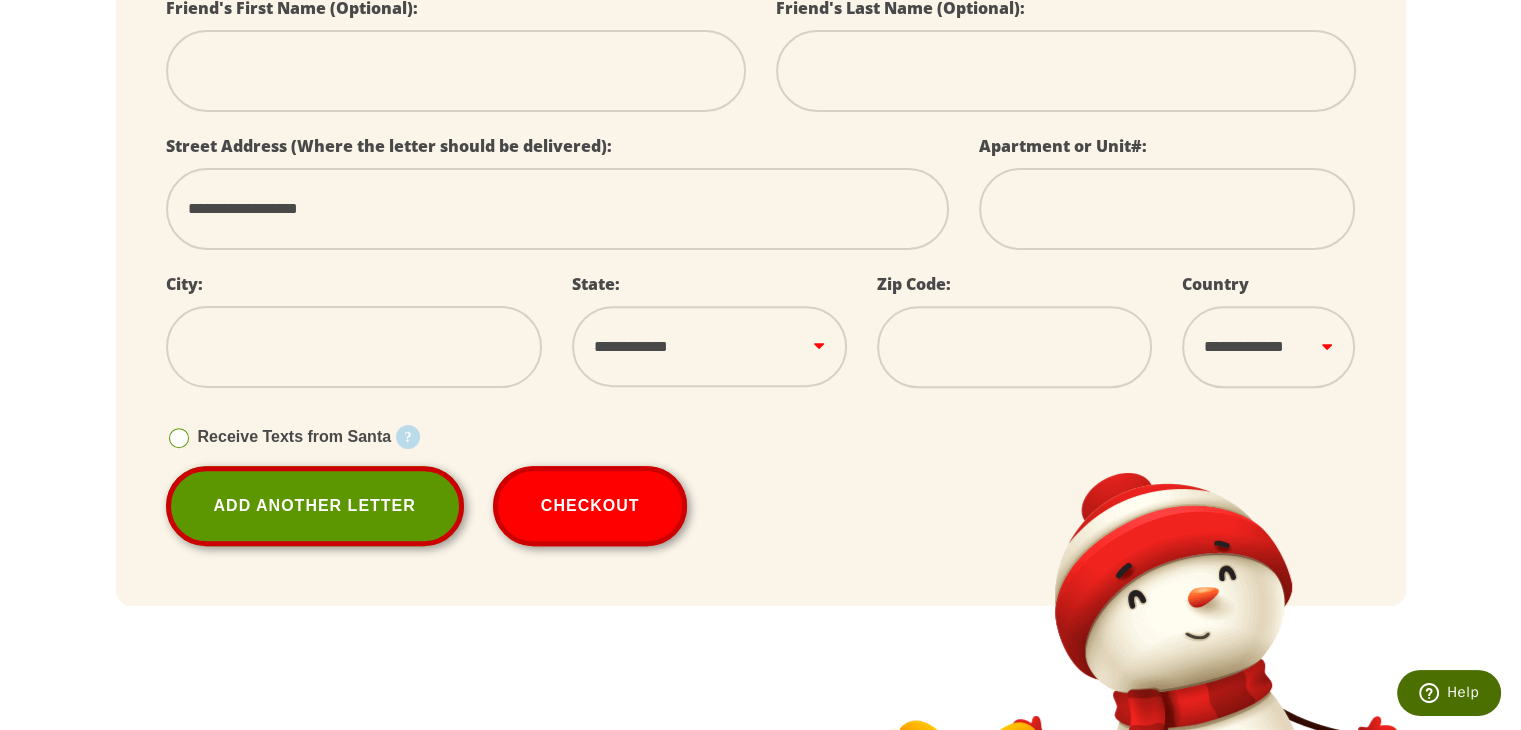 type on "**********" 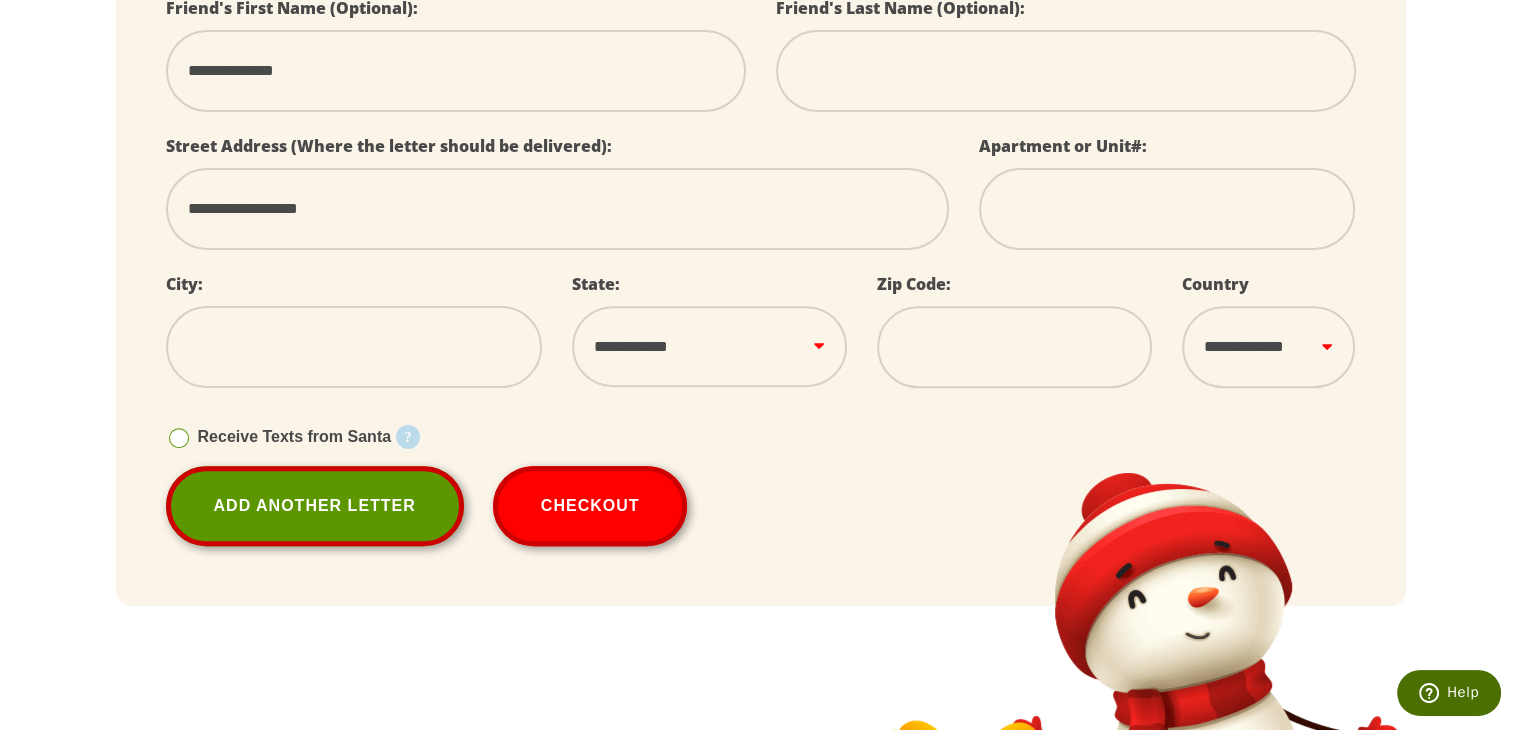 type on "******" 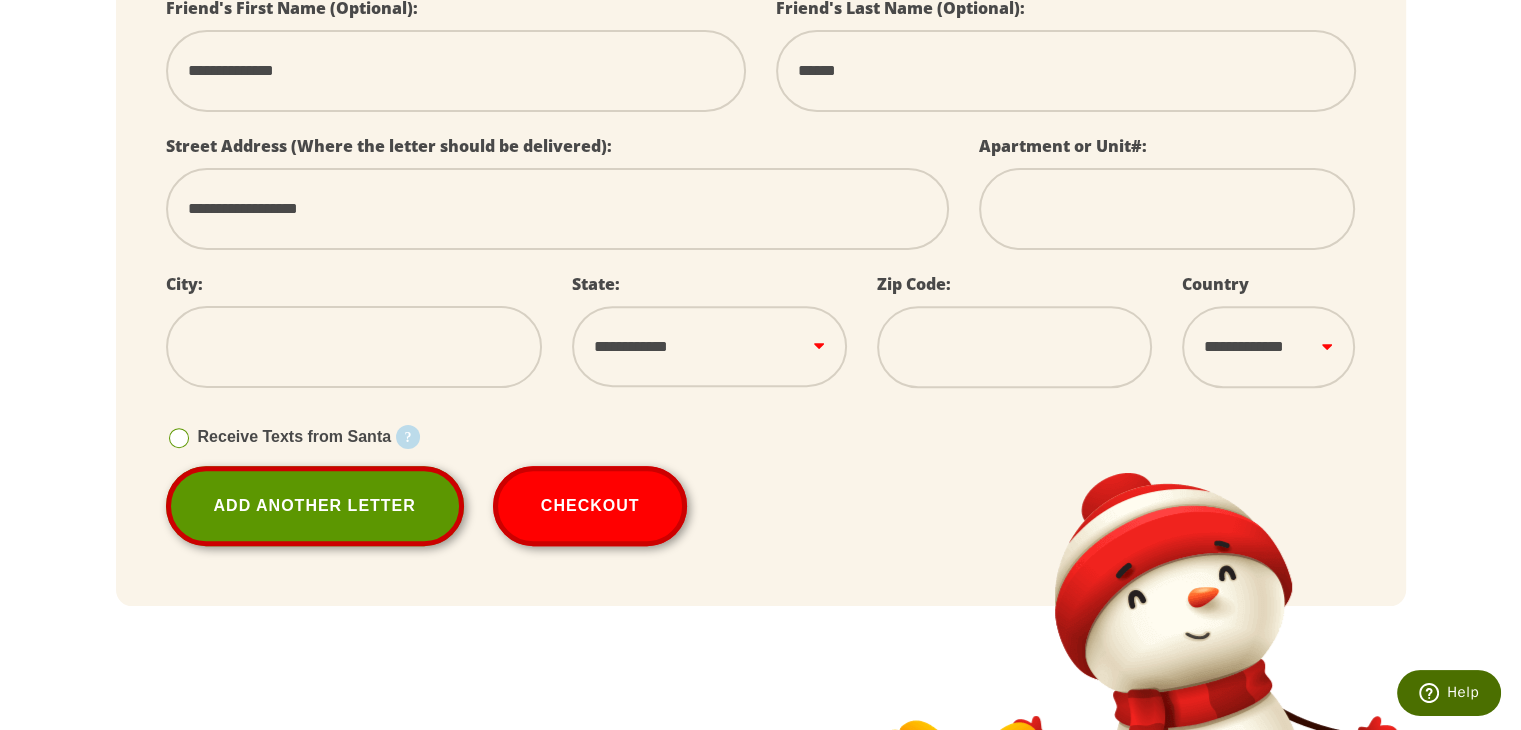type on "**********" 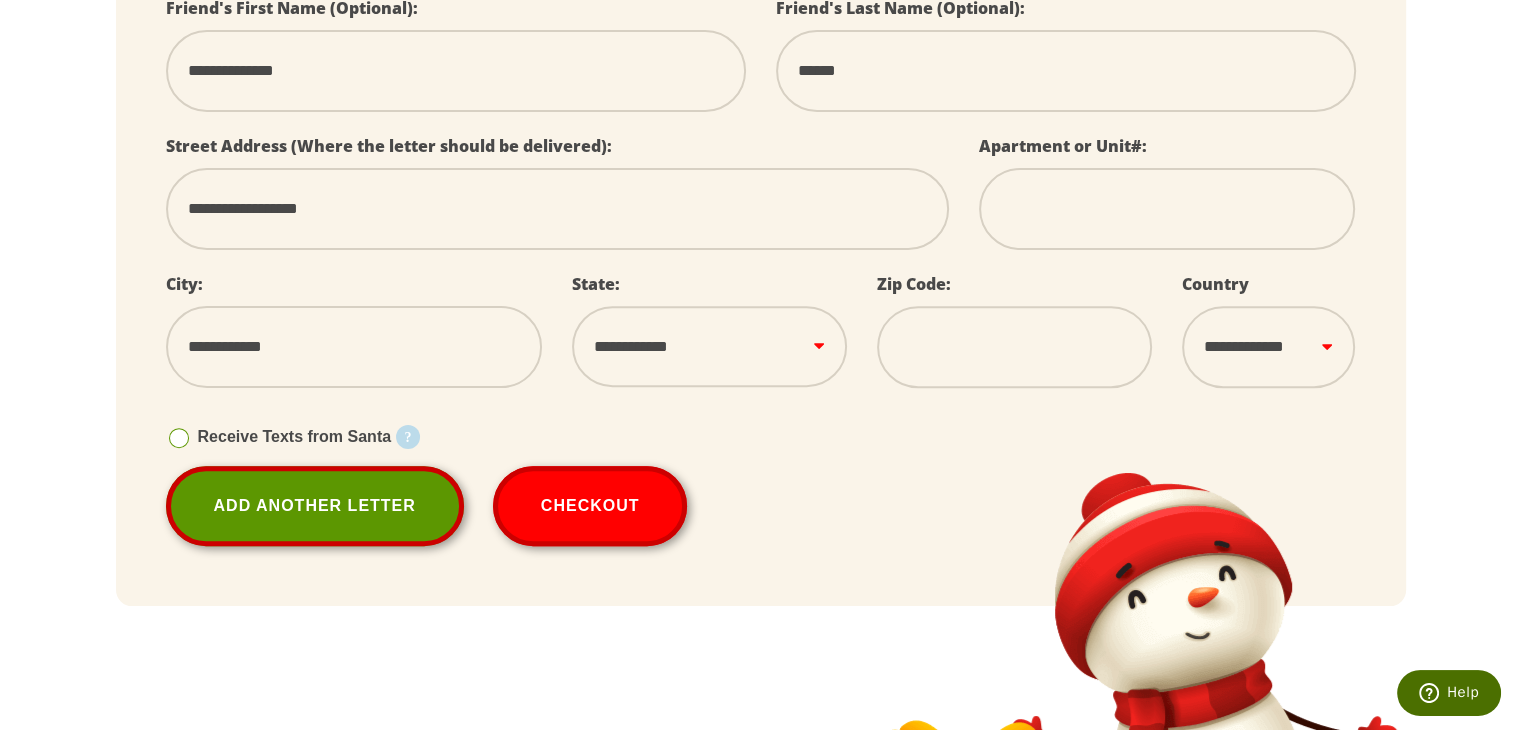select on "**" 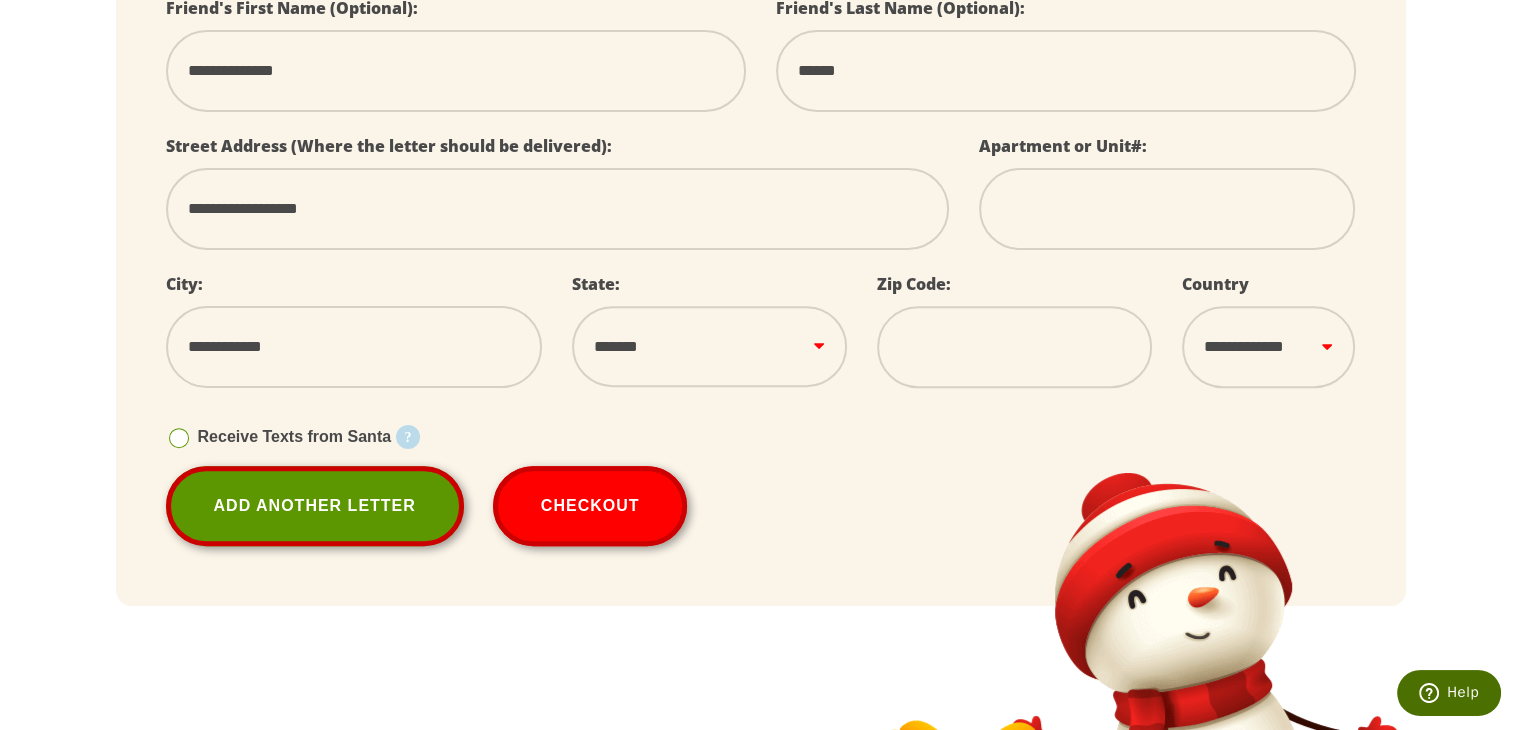 type on "*****" 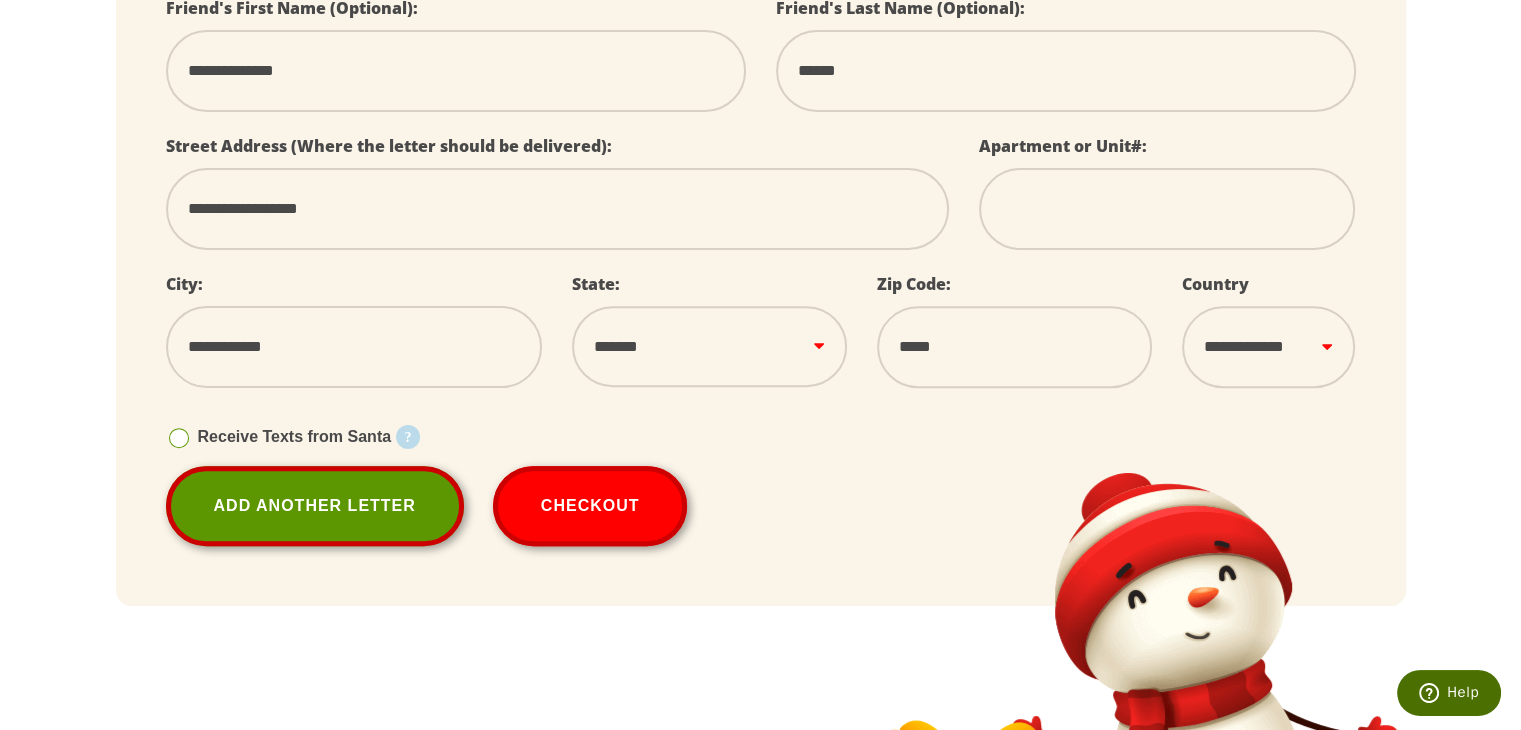 drag, startPoint x: 328, startPoint y: 65, endPoint x: 26, endPoint y: 61, distance: 302.0265 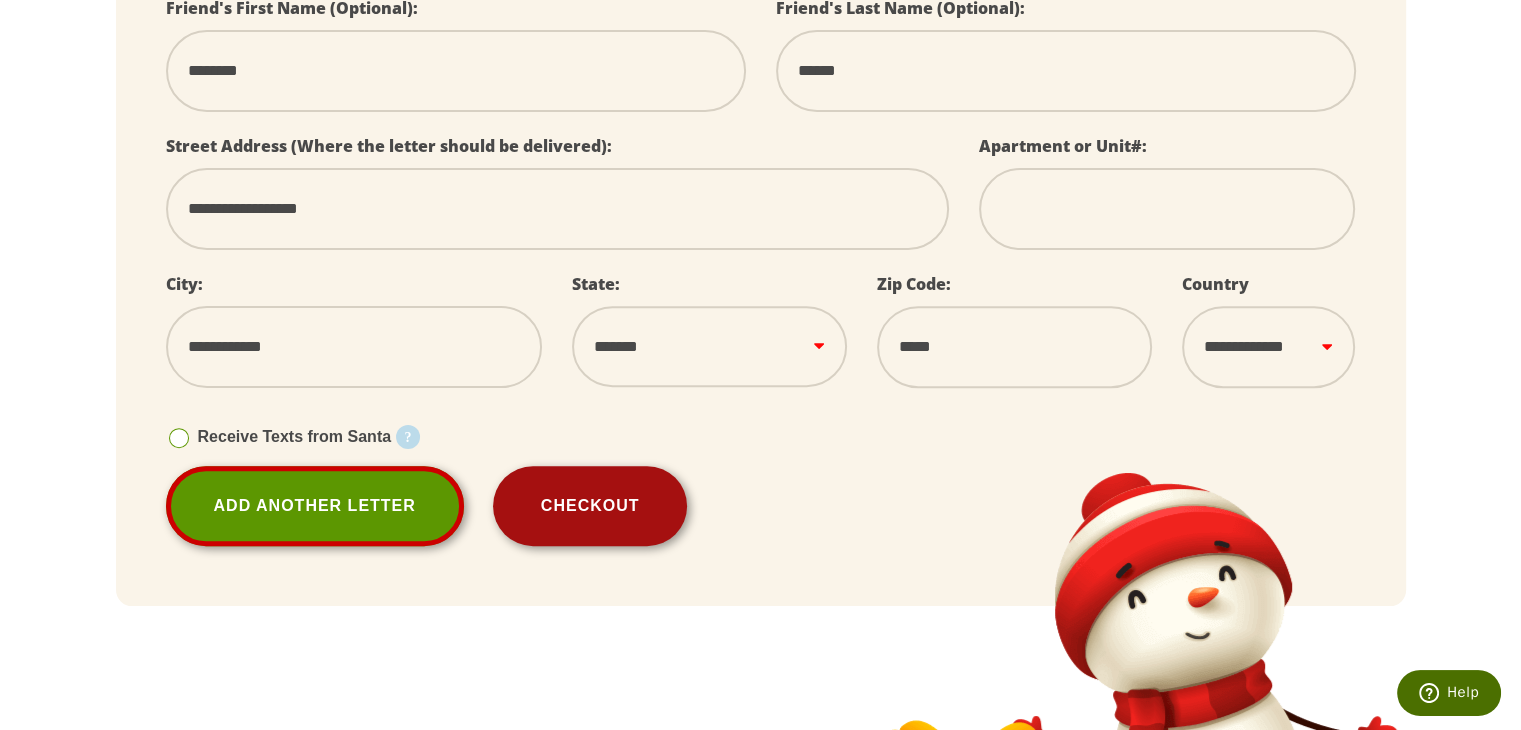 type on "********" 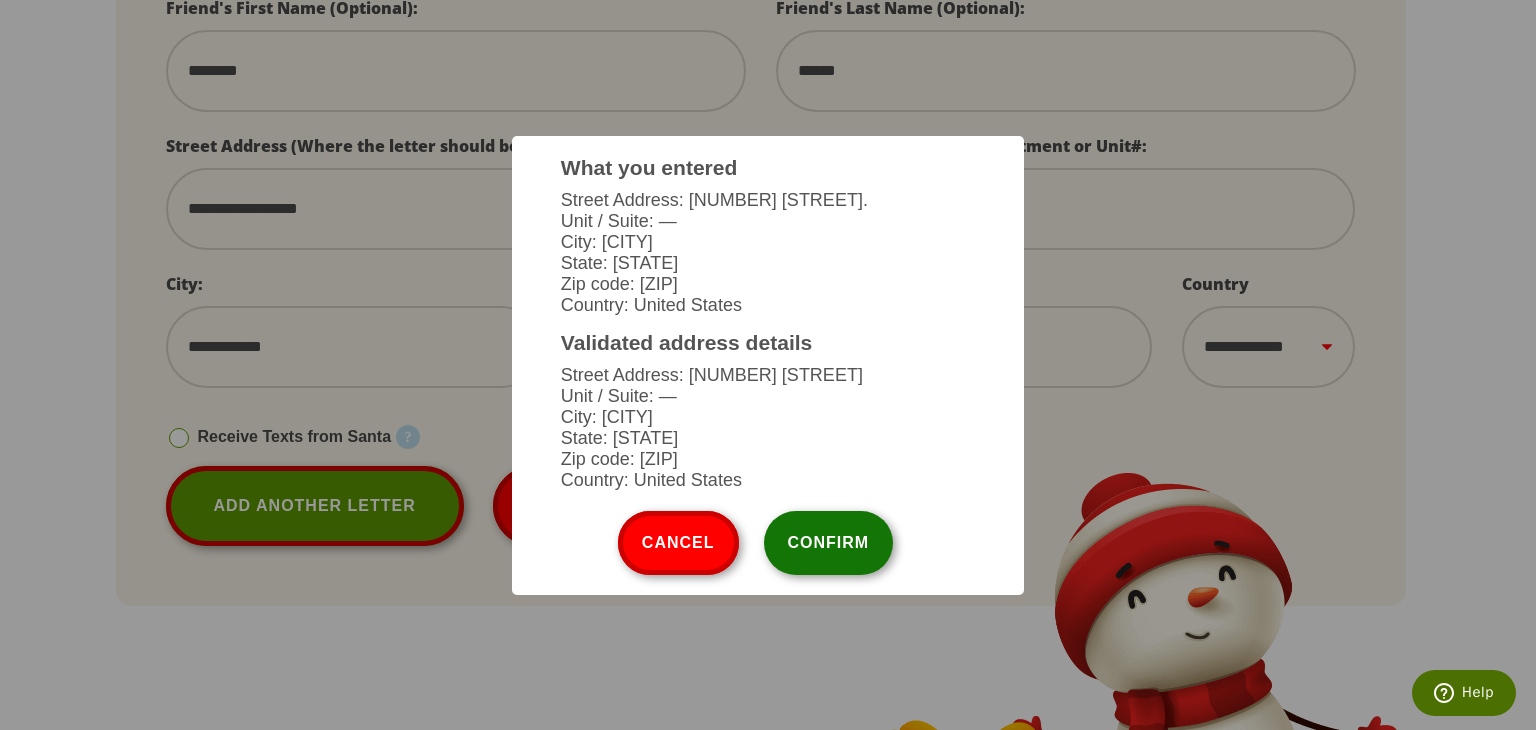 click on "Confirm" at bounding box center [829, 543] 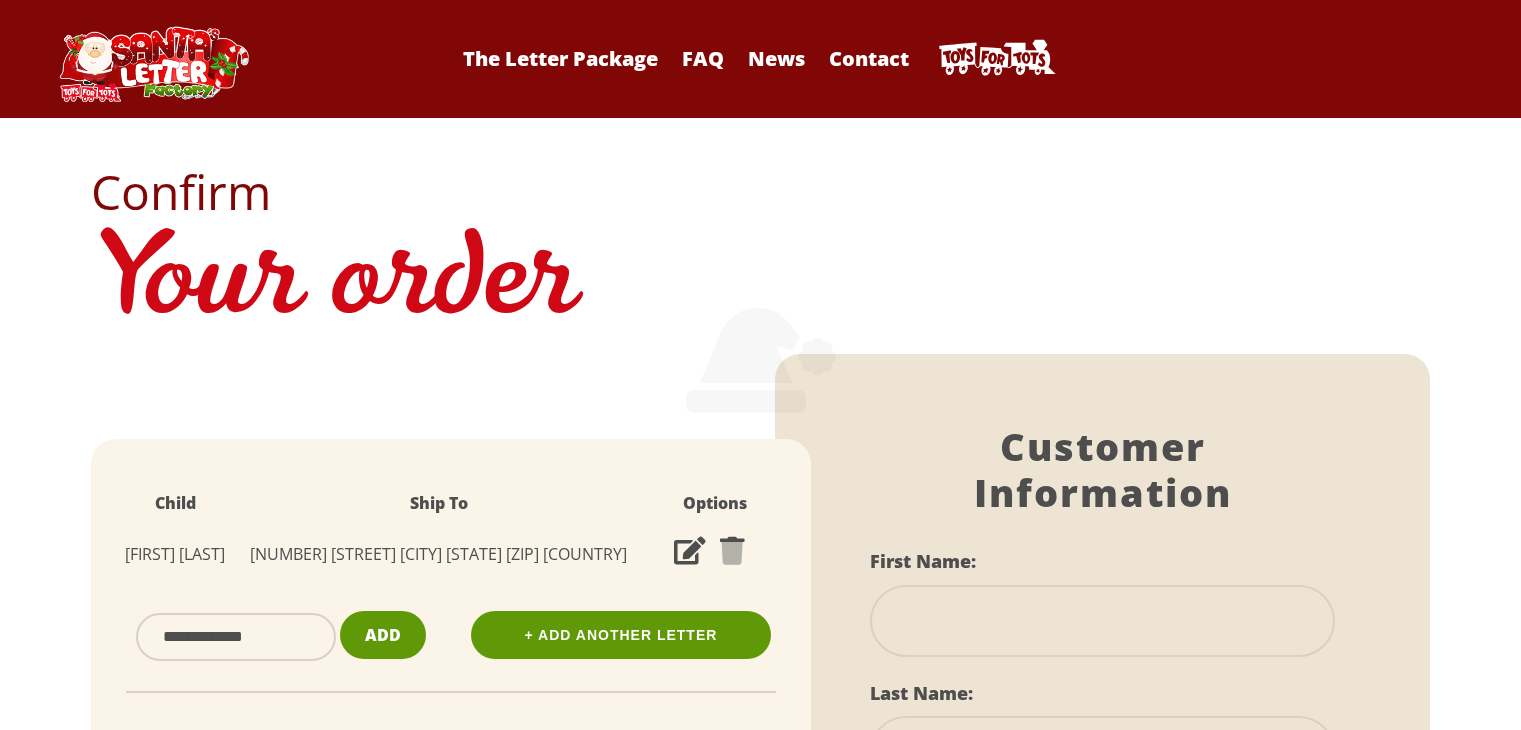 scroll, scrollTop: 0, scrollLeft: 0, axis: both 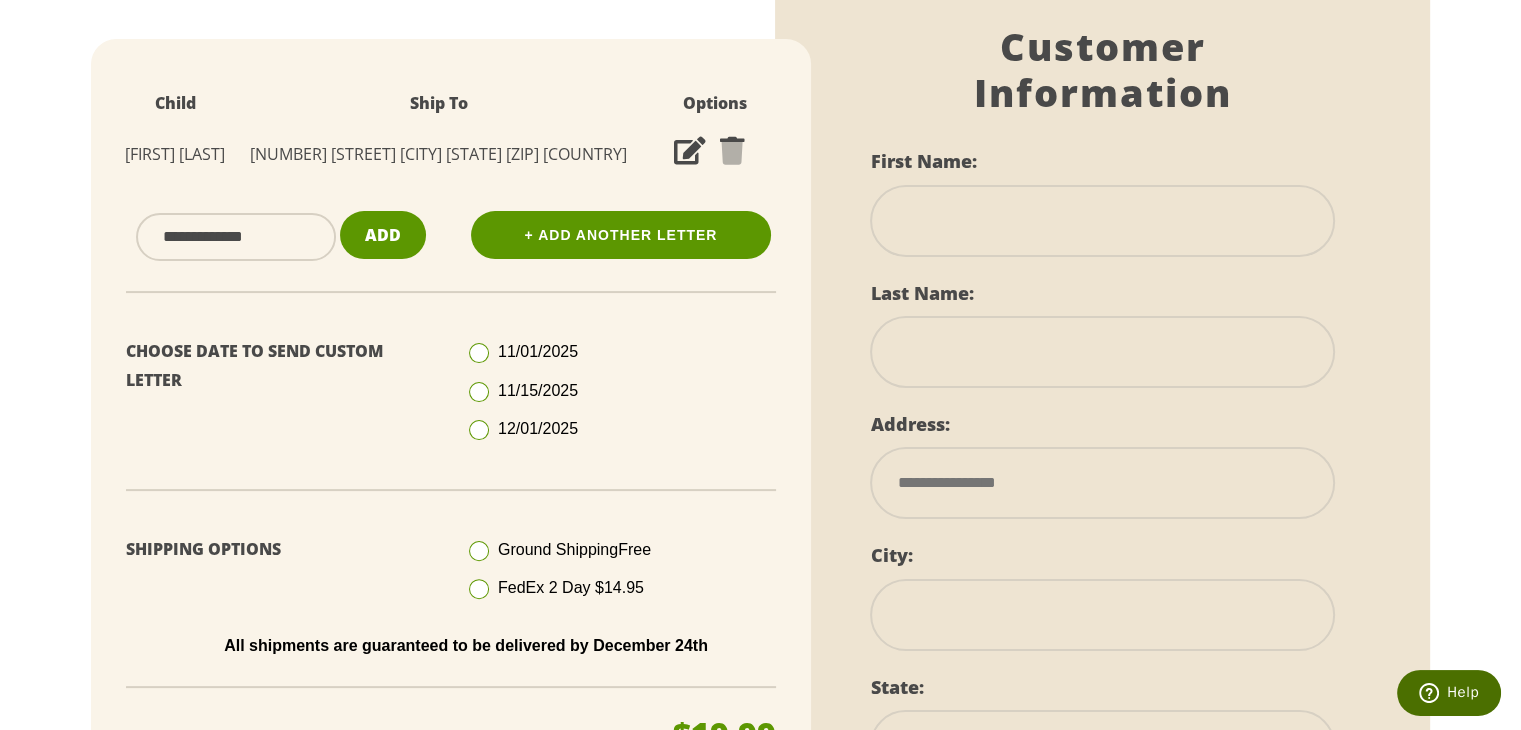 click at bounding box center (479, 430) 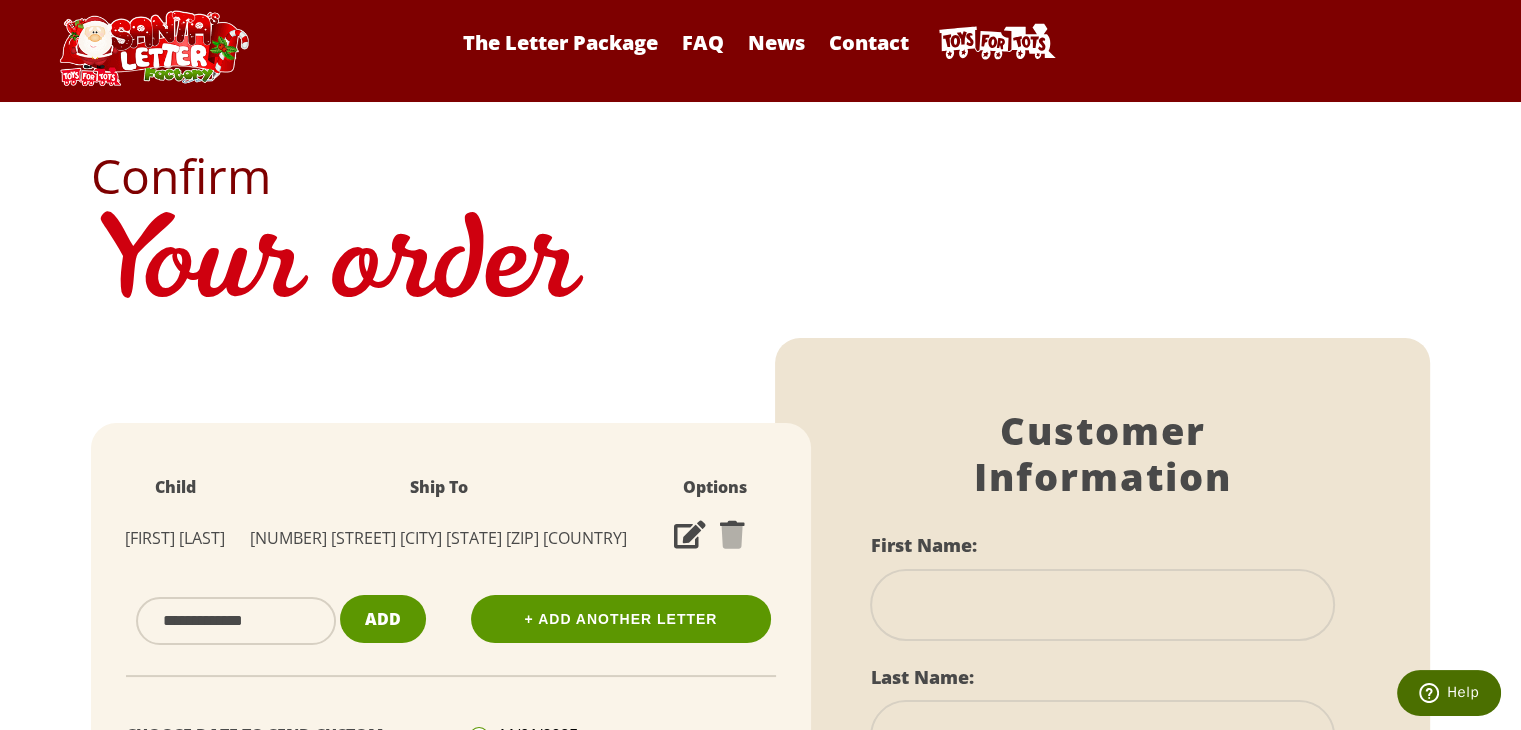 scroll, scrollTop: 0, scrollLeft: 0, axis: both 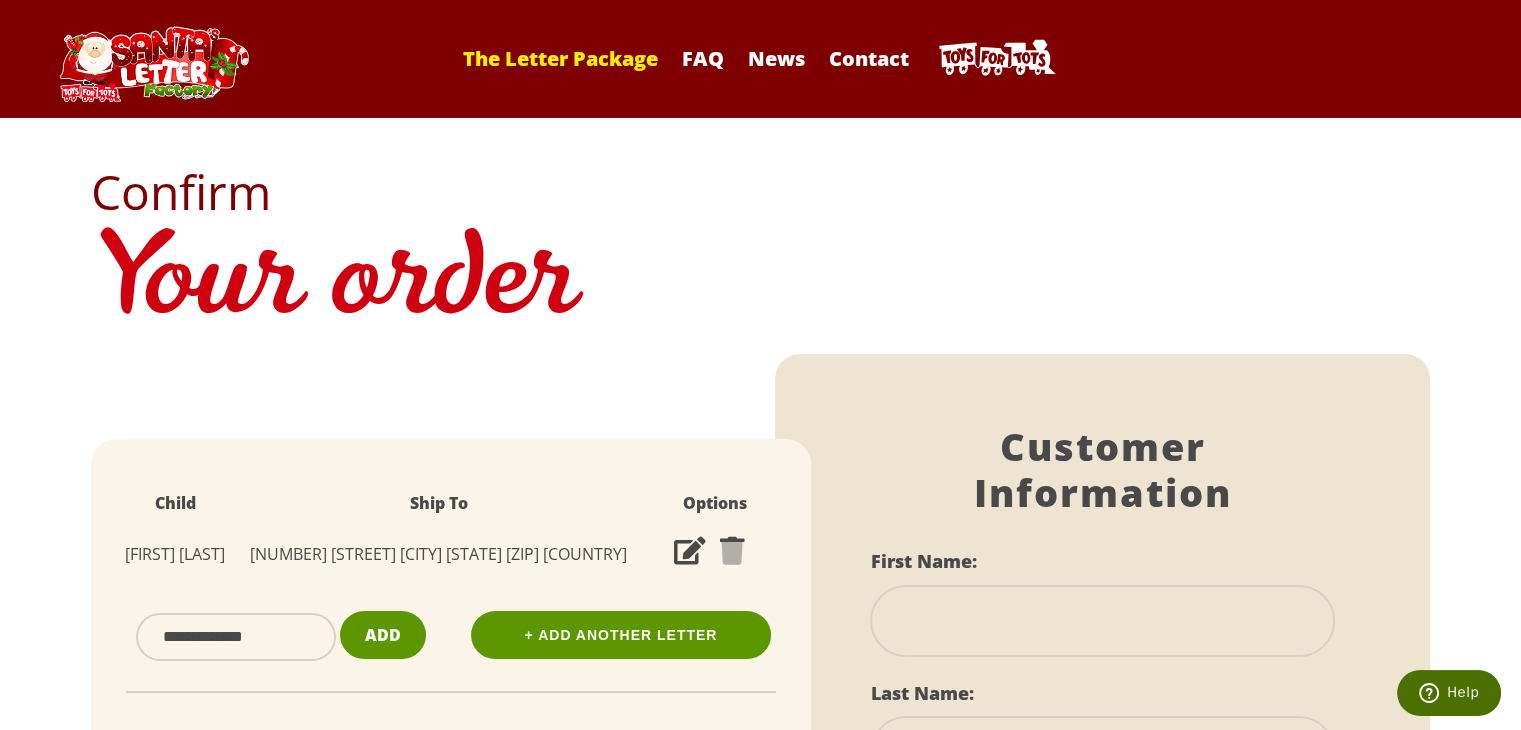 click on "The Letter Package" at bounding box center (560, 58) 